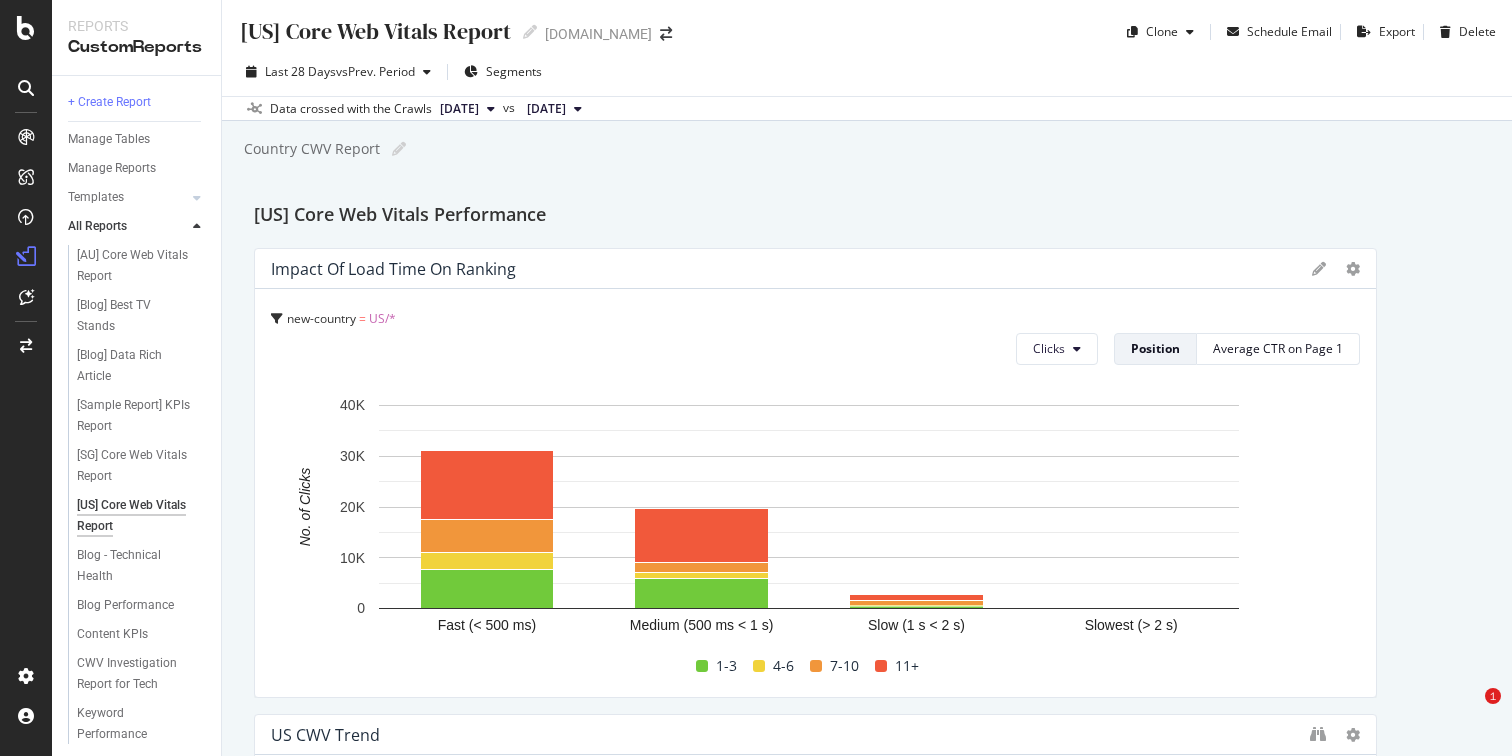 scroll, scrollTop: 0, scrollLeft: 0, axis: both 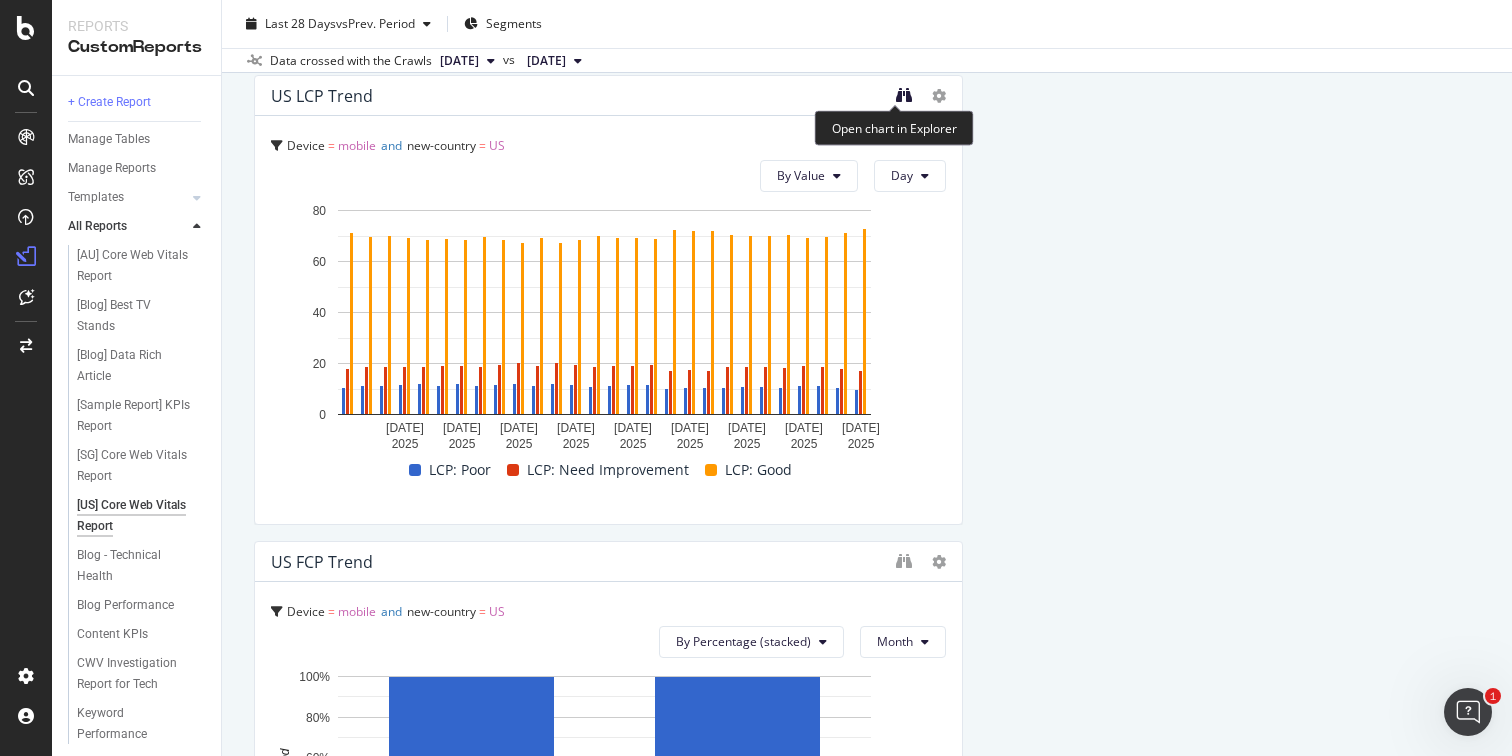 click at bounding box center [904, 95] 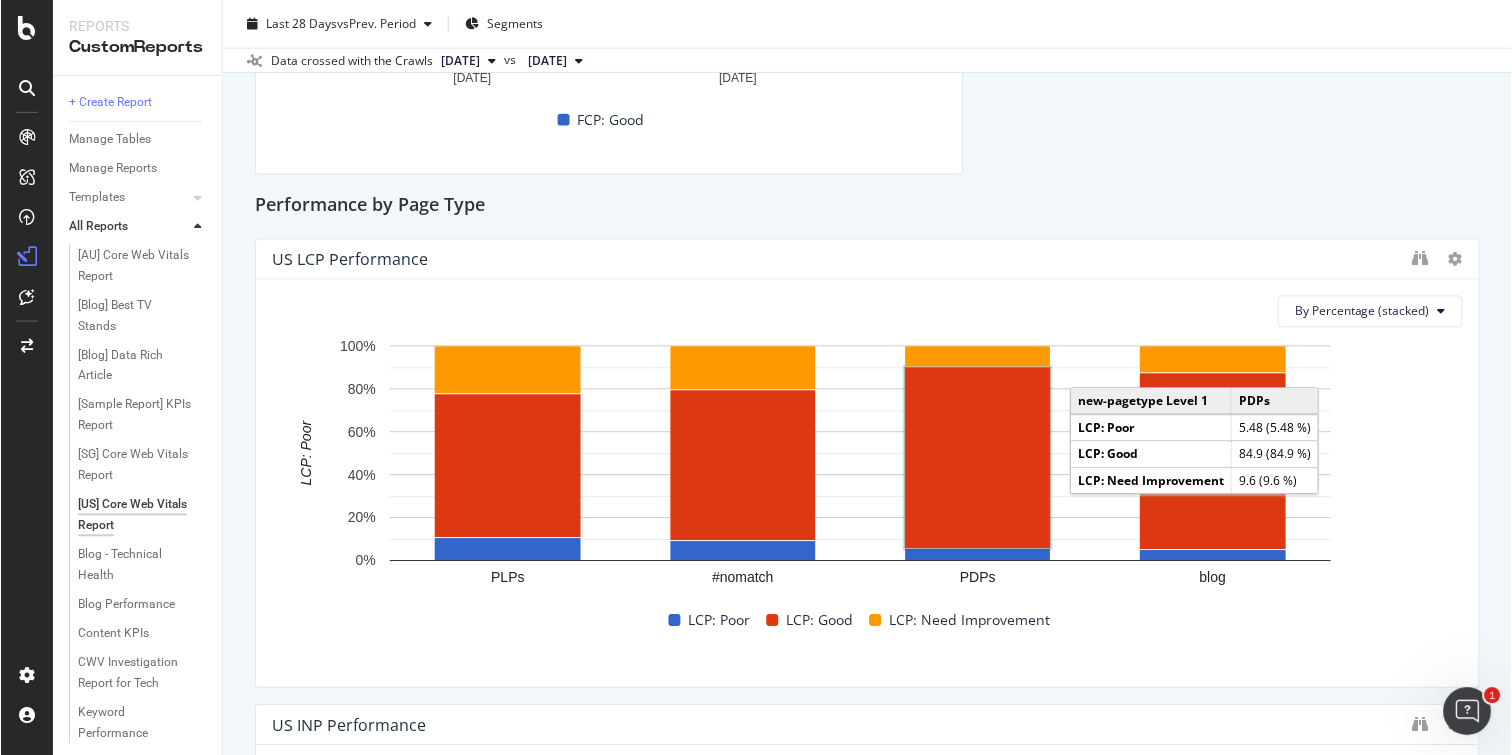 scroll, scrollTop: 2440, scrollLeft: 0, axis: vertical 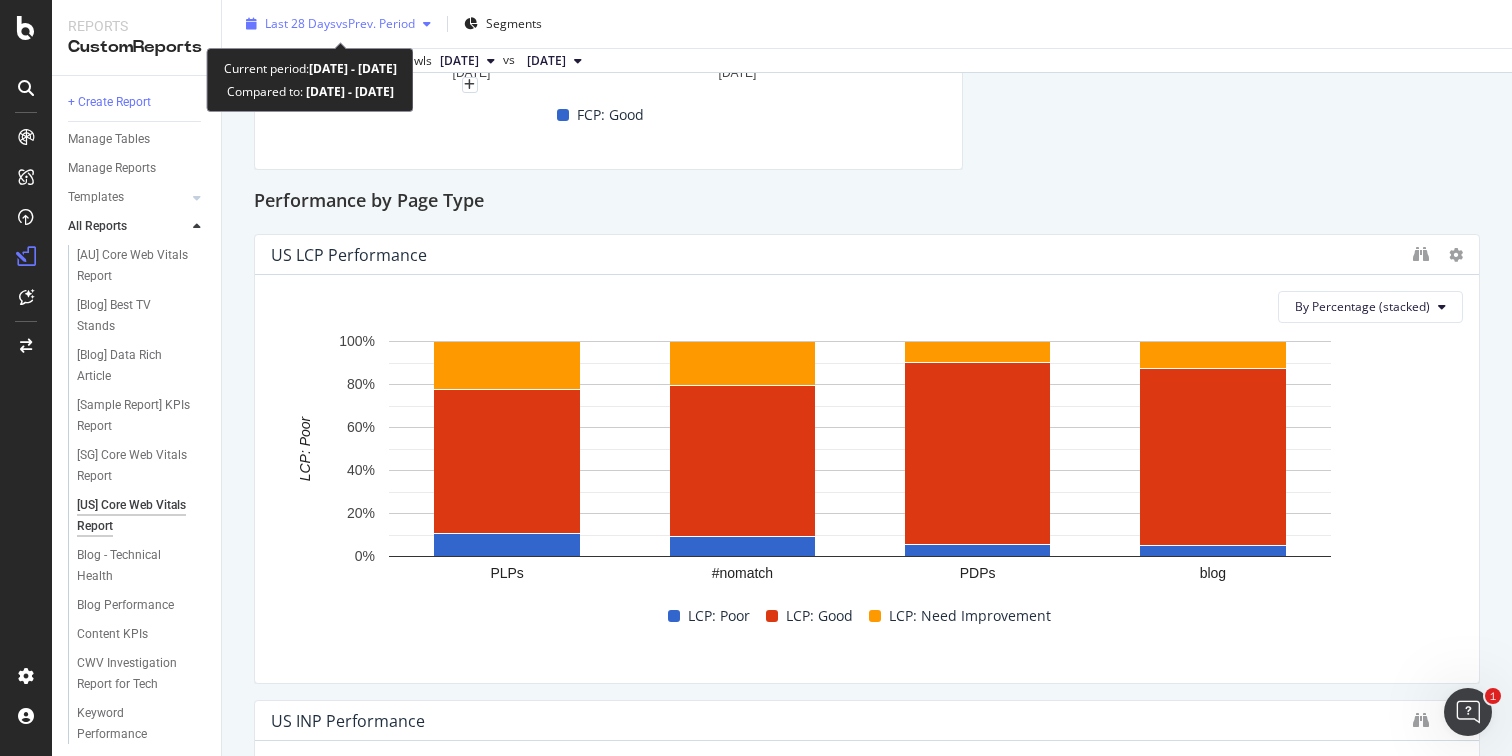click on "vs  Prev. Period" at bounding box center (375, 23) 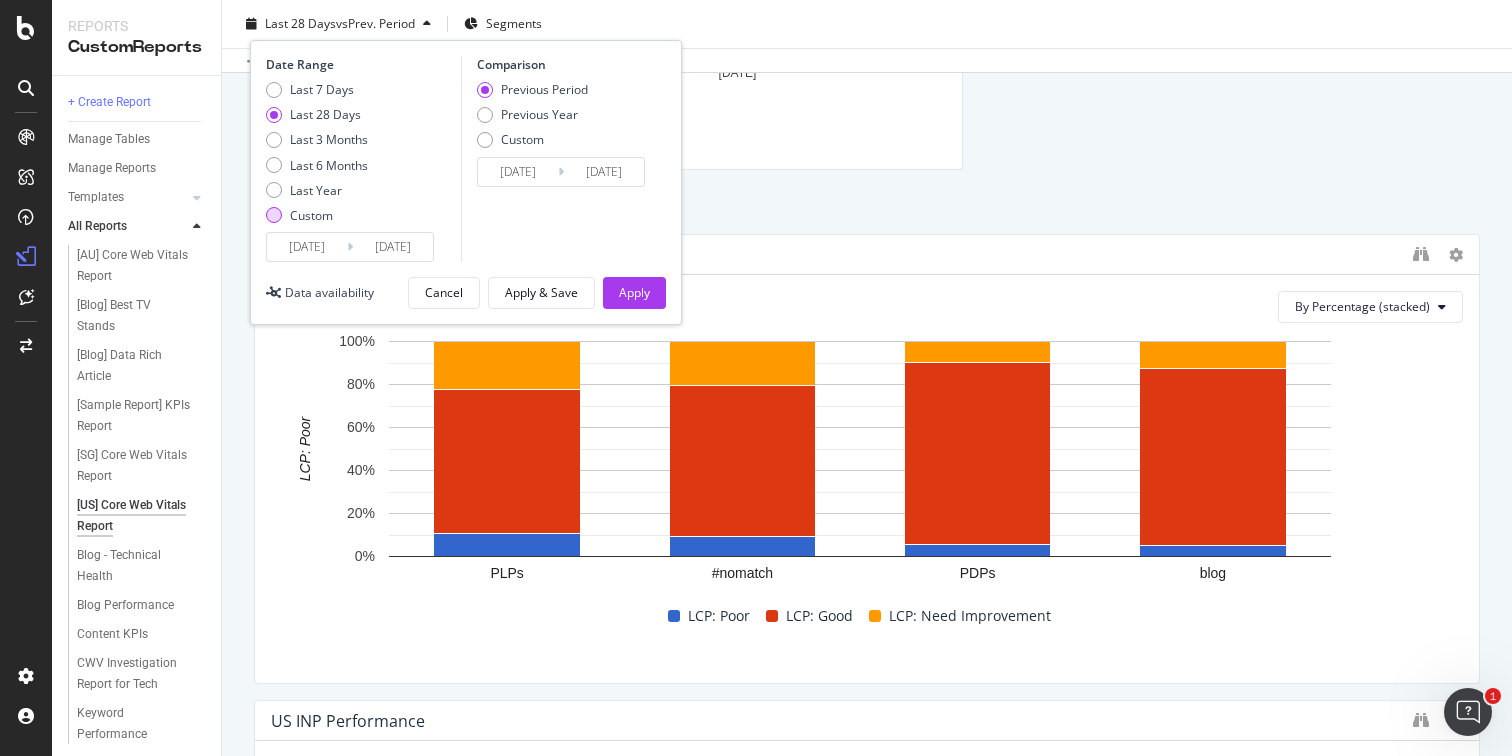 click at bounding box center [274, 215] 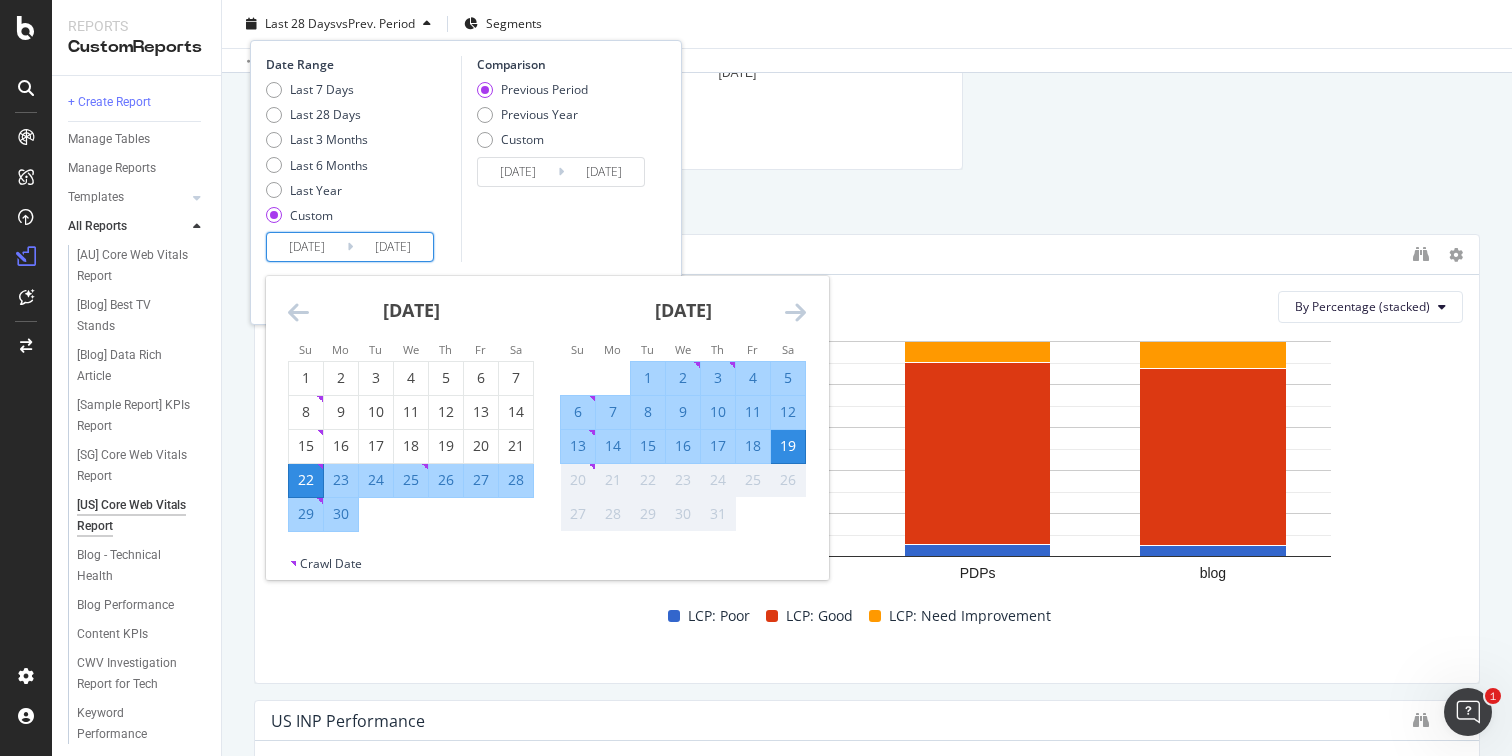 click on "2025/06/22" at bounding box center (307, 247) 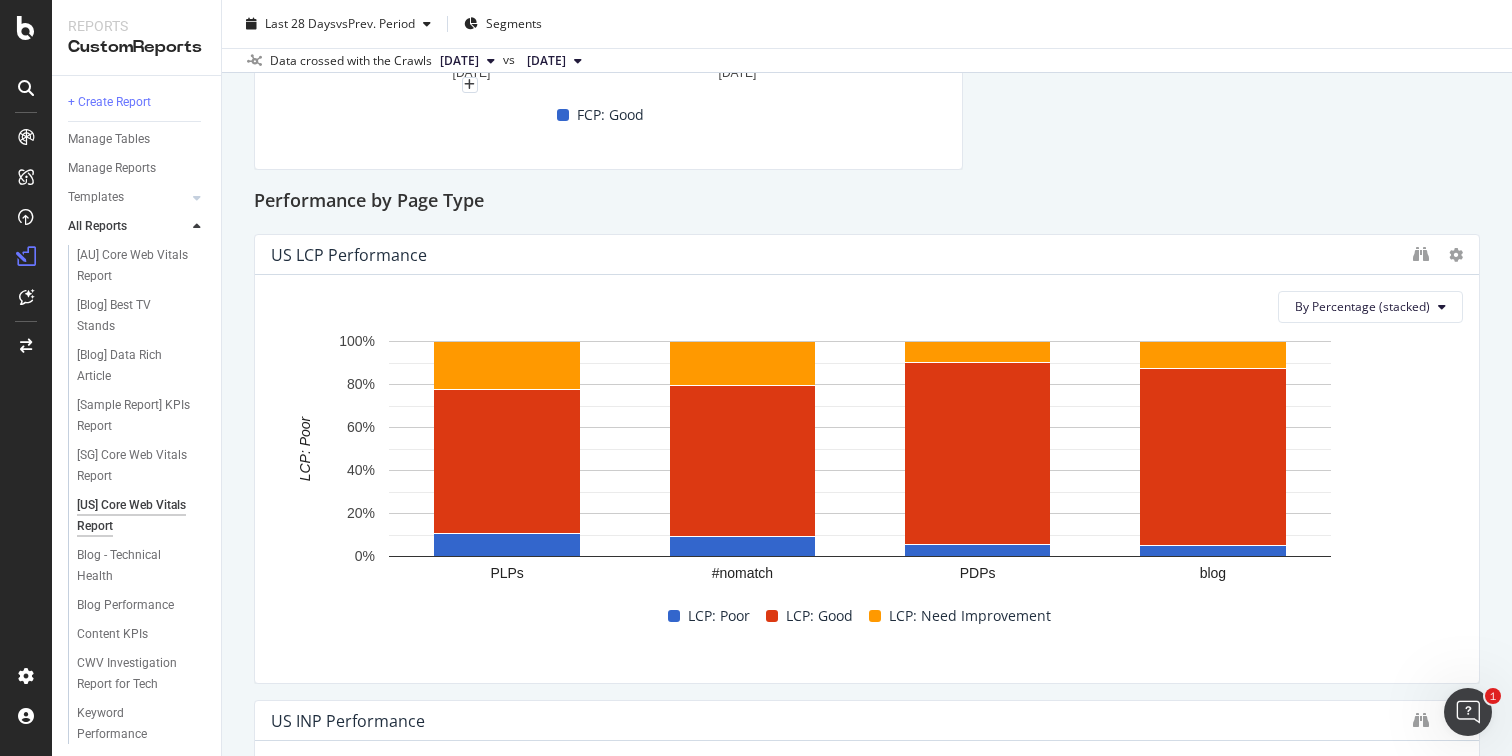 click on "[US] Core Web Vitals Performance Impact of Load Time on Ranking new-country   =     US/* Clicks Position Average CTR on Page 1 Hold CMD (⌘) while clicking to filter the report. Fast (< 500 ms) Medium (500 ms < 1 s) Slow (1 s < 2 s) Slowest (> 2 s) 0 10K 20K 30K 40K No. of Clicks Avg. Position 1-3 4-6 7-10 11+ Fast (< 500 ms) 7,758 3,323 6,511 13,485 Medium (500 ms < 1 s) 5,931 1,191 1,979 10,615 Slow (1 s < 2 s) 478 148 929 1,228 Slowest (> 2 s) 8 0 4 30 40K 1-3 4-6 7-10 11+ US CWV Trend Device   =     mobile  and  new-country   =     US Compare periods Month 1 Jun. 2025 1 Jul. 2025 0 600 1.2K 1.8K 2.4K 3K LCP: Agg Date LCP: Agg INP: Agg CLS: Agg FCP: Agg Jun. 2025 2,758 383 0.07 2,211 Jul. 2025 2,731 409 0.07 2,231 0.1 LCP: Agg INP: Agg CLS: Agg FCP: Agg MoM Trend by CWV Components US INP Trend Device   =     mobile  and  new-country   =     US By Percentage (stacked) Month 1 Jun. 2025 1 Jul. 2025 0% 20% 40% 60% 80% 100% Date INP: Good INP: Poor Jun. 2025 49.36 18.07 Jul. 2025 47.67 18.73 ... INP: Good   =" at bounding box center [867, -80] 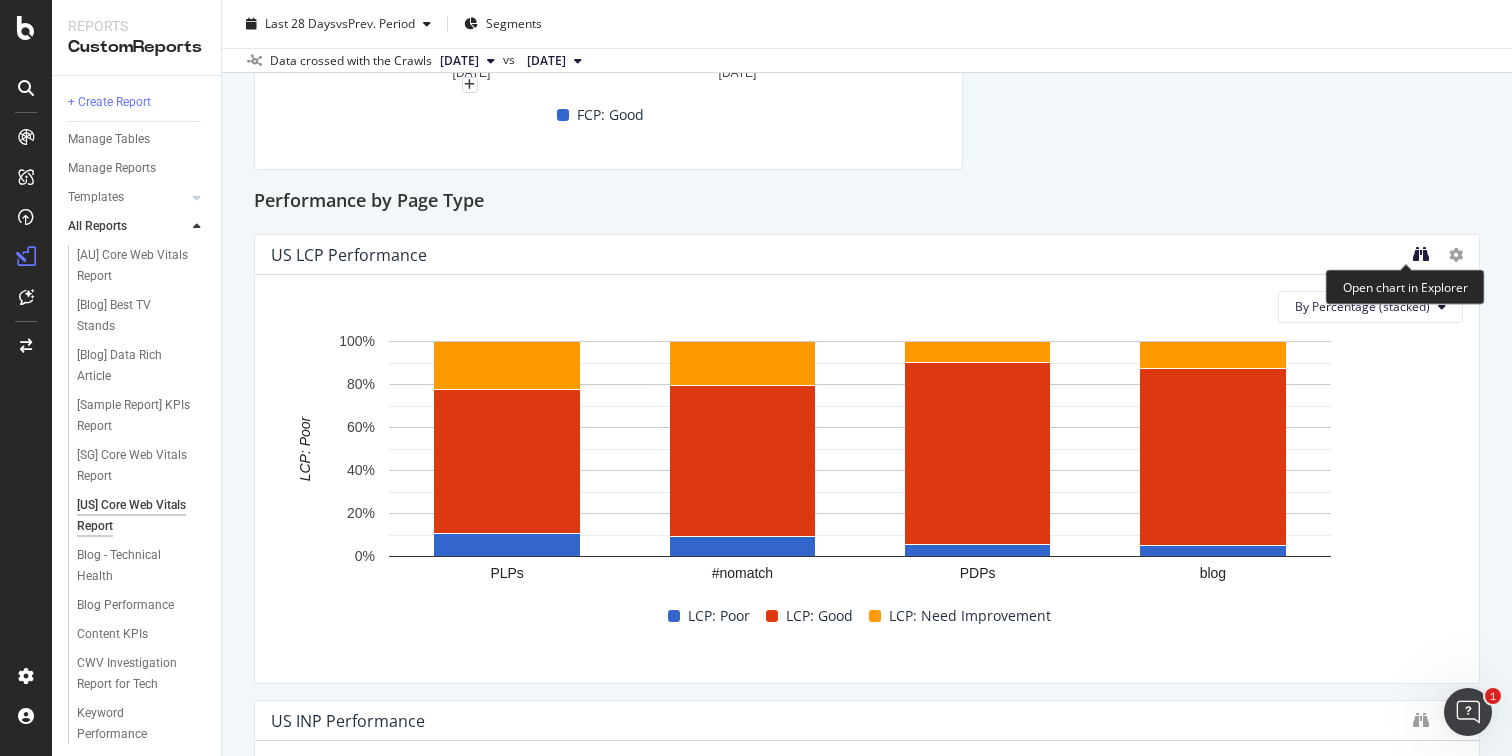 click at bounding box center (1421, 254) 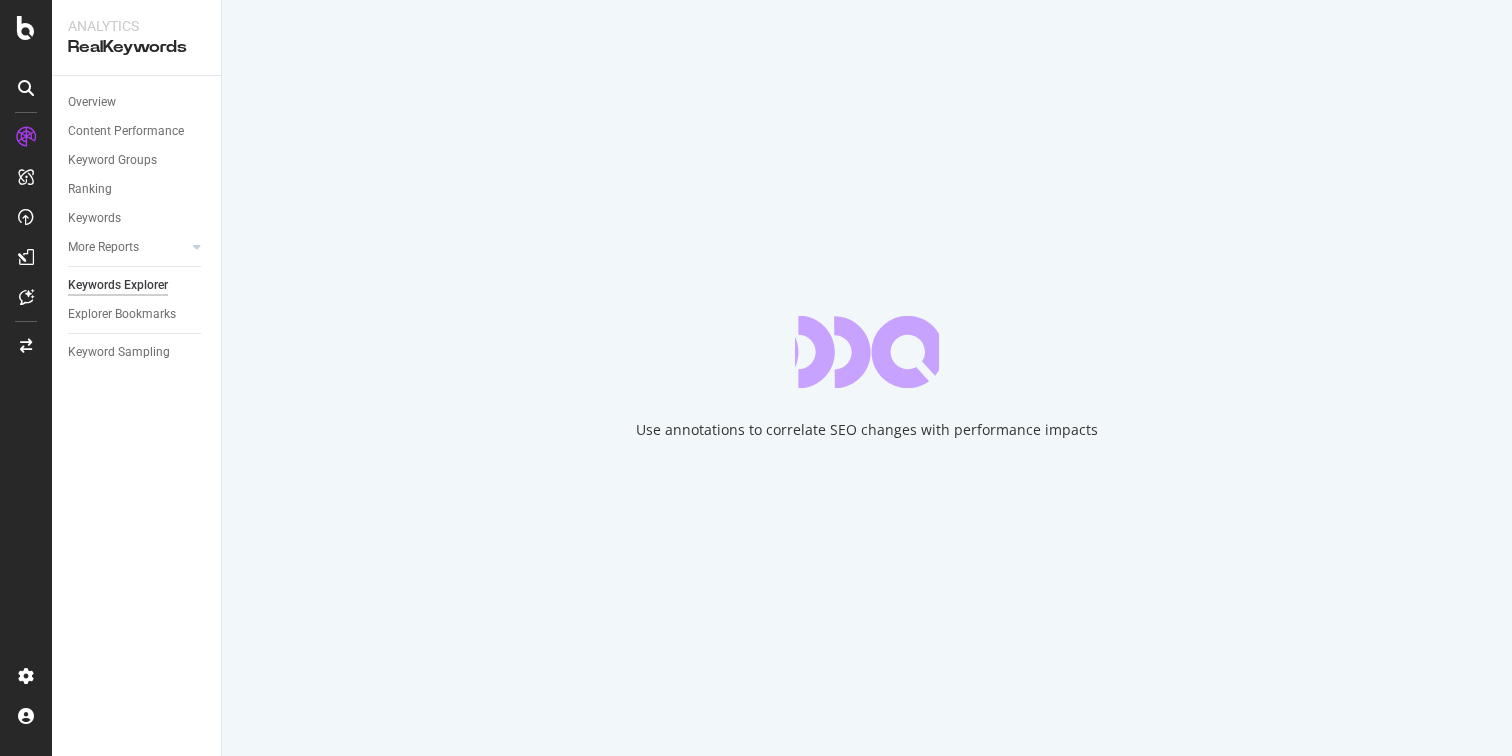 scroll, scrollTop: 0, scrollLeft: 0, axis: both 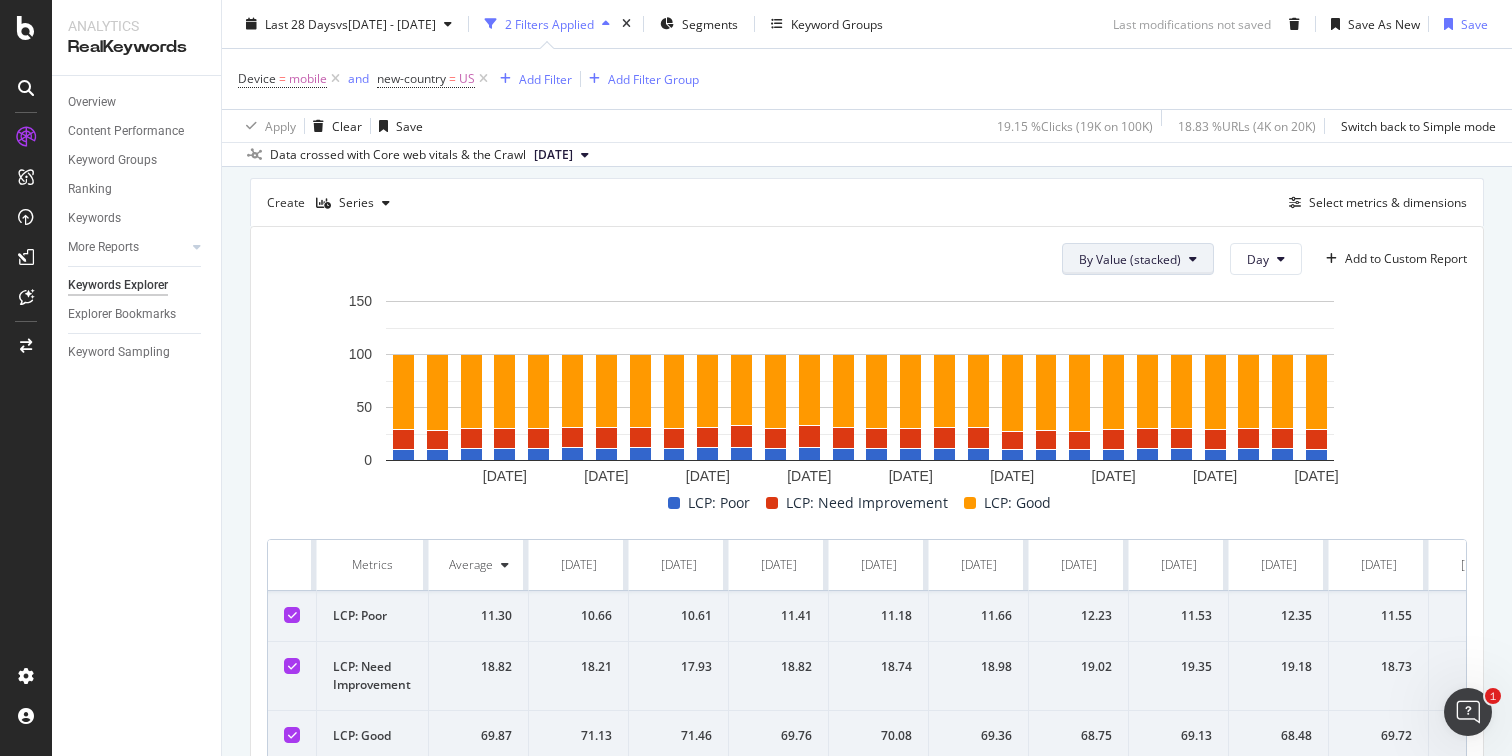 click at bounding box center (1193, 259) 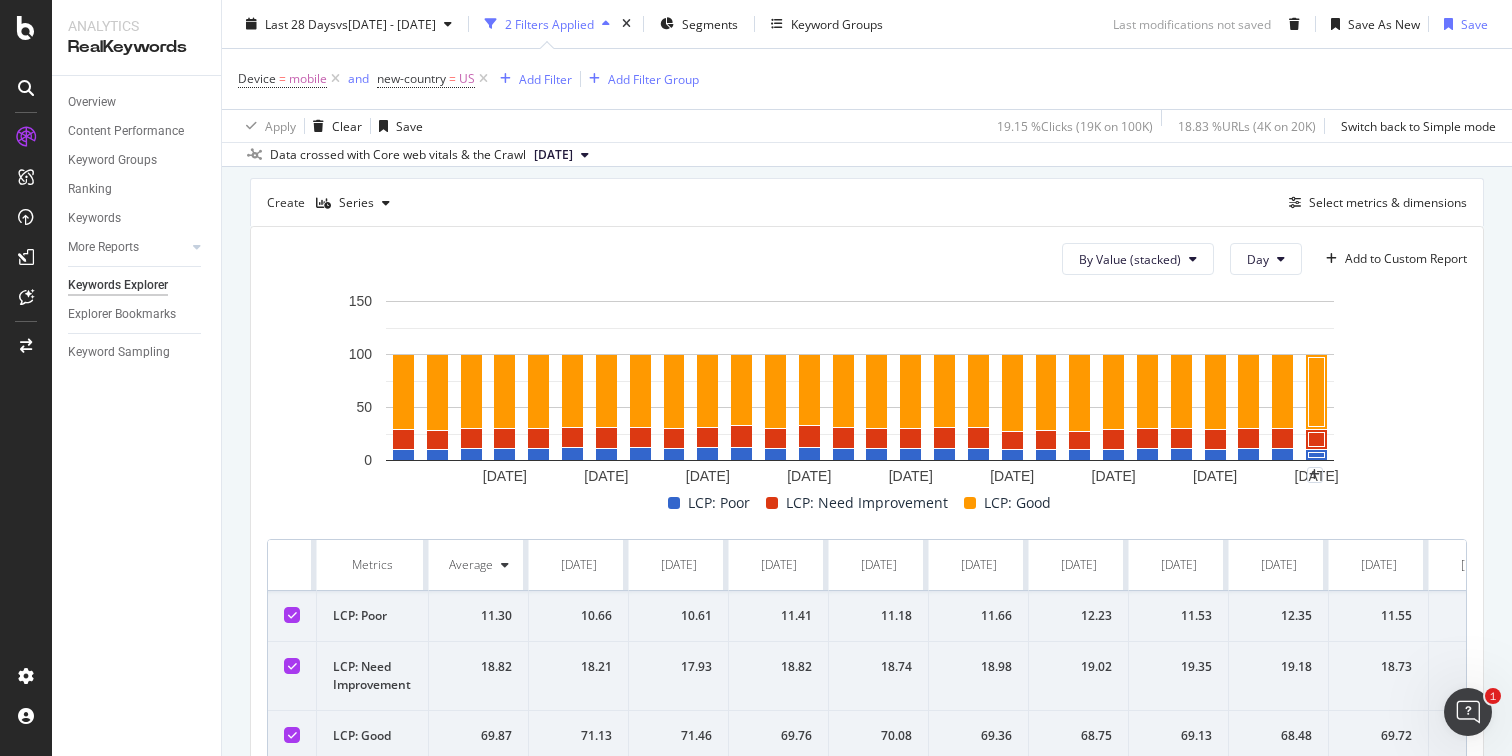 click 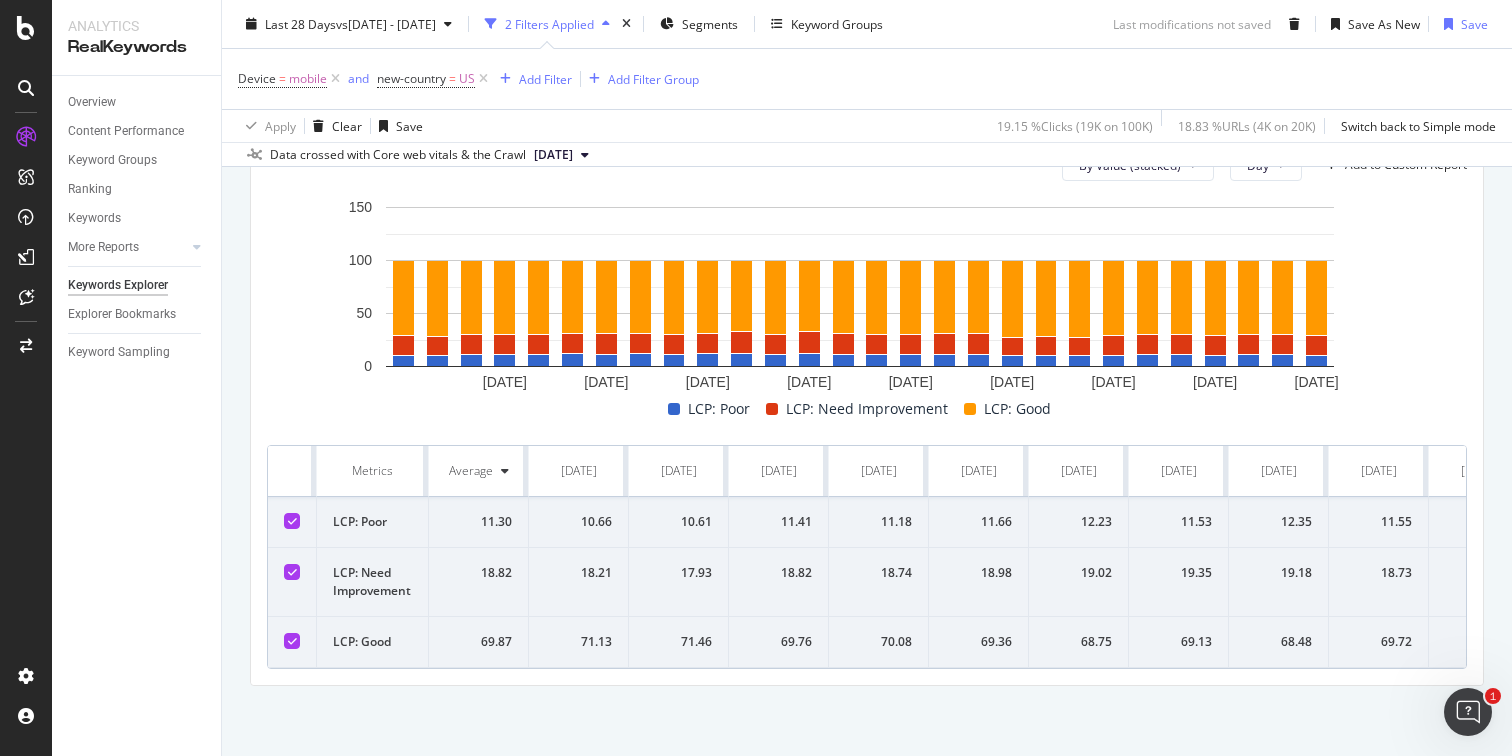 scroll, scrollTop: 735, scrollLeft: 0, axis: vertical 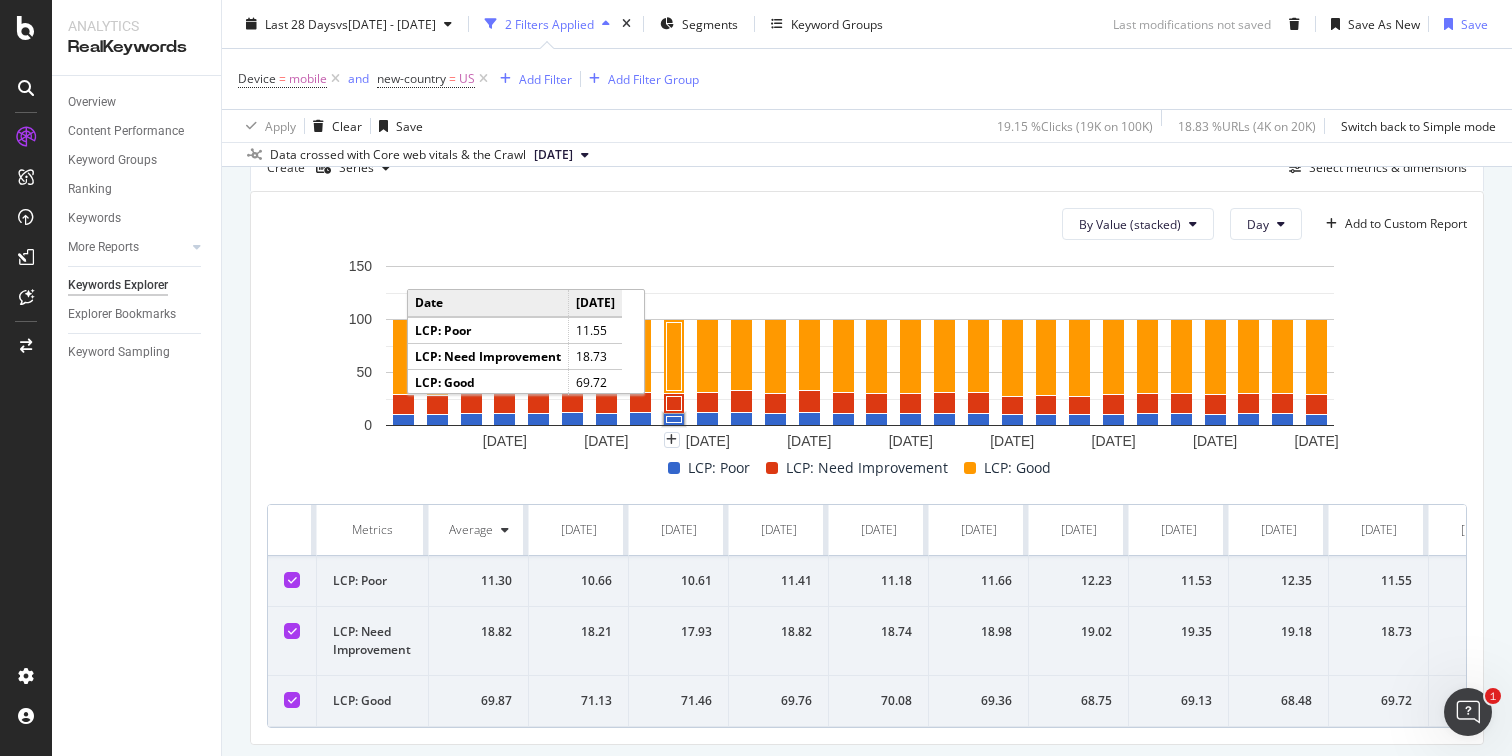 click on "LCP: Poor" at bounding box center (373, 581) 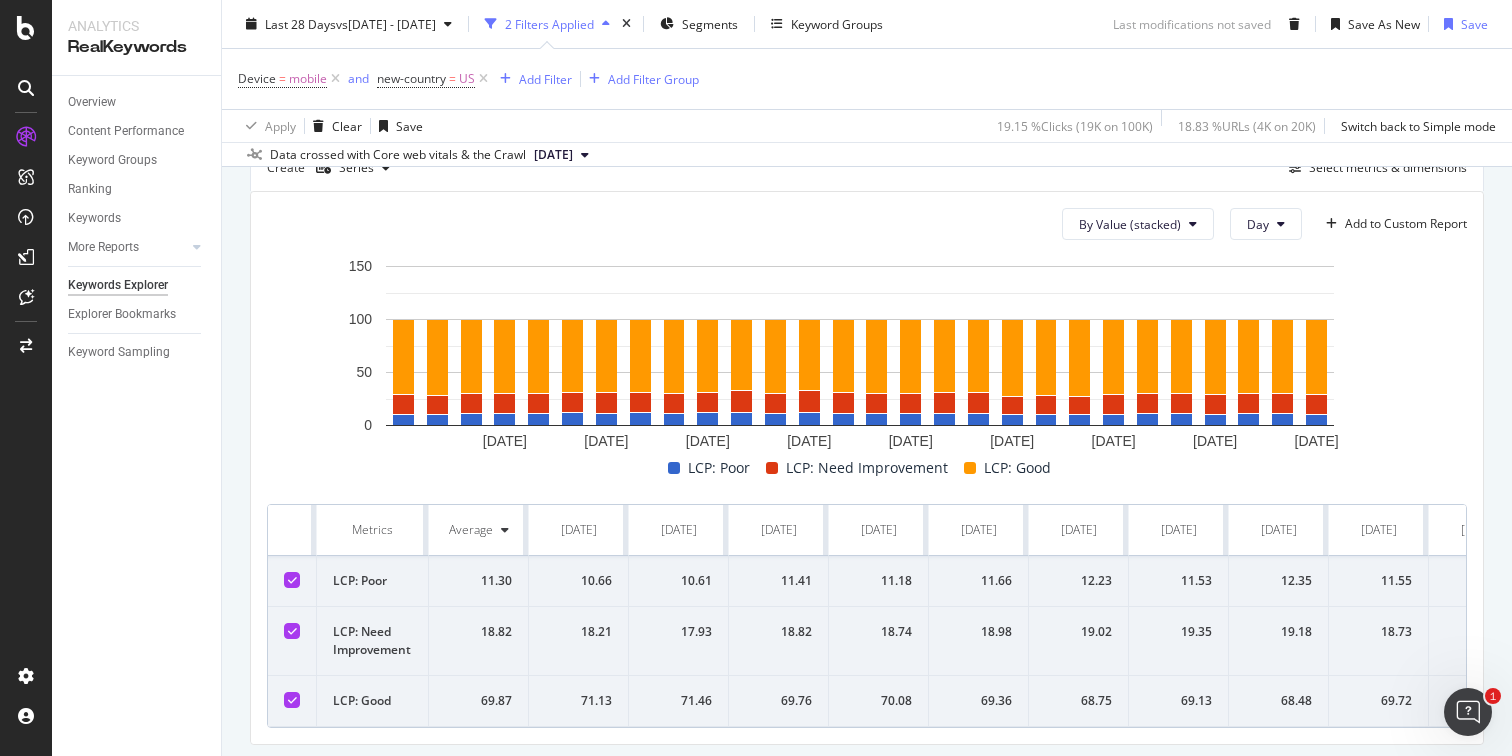 click on "LCP: Poor" at bounding box center (719, 468) 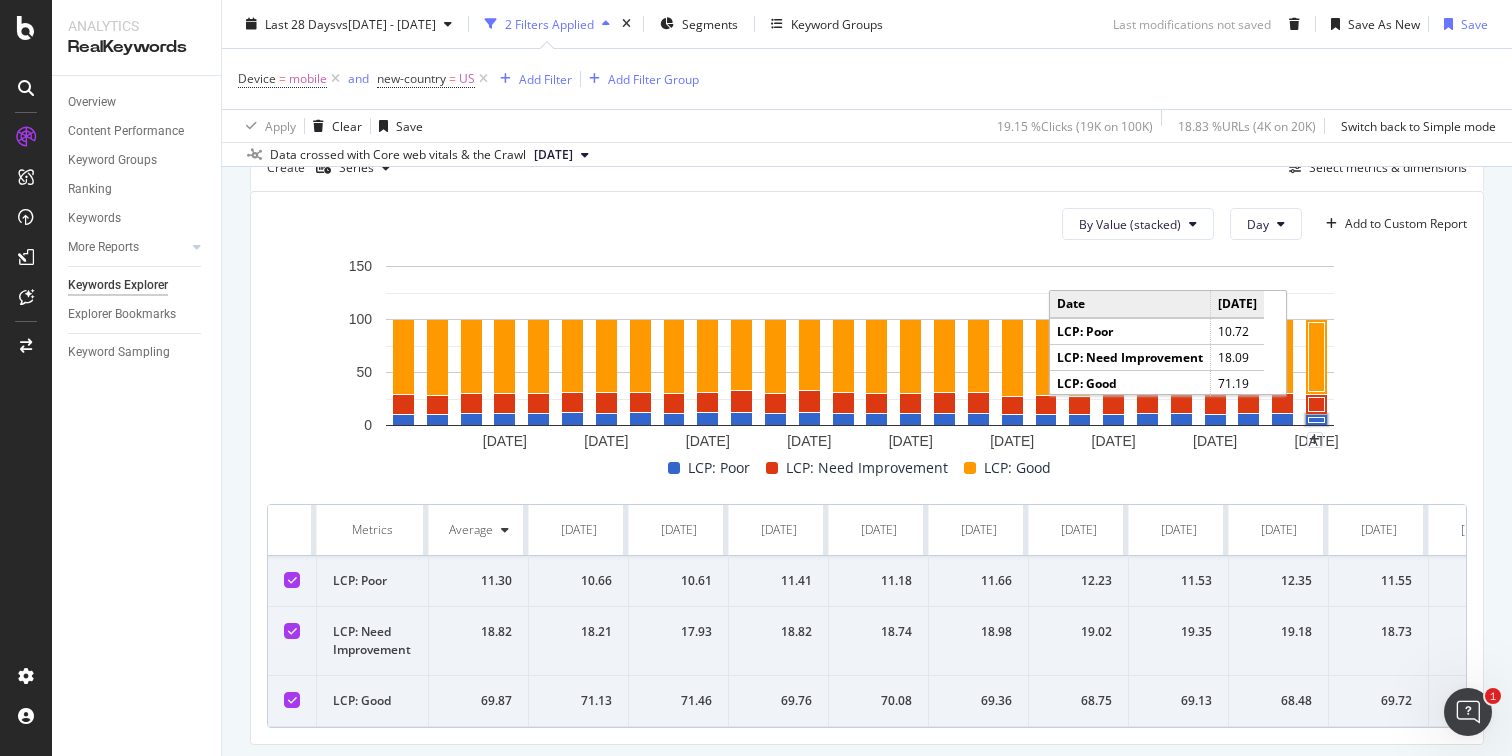 click 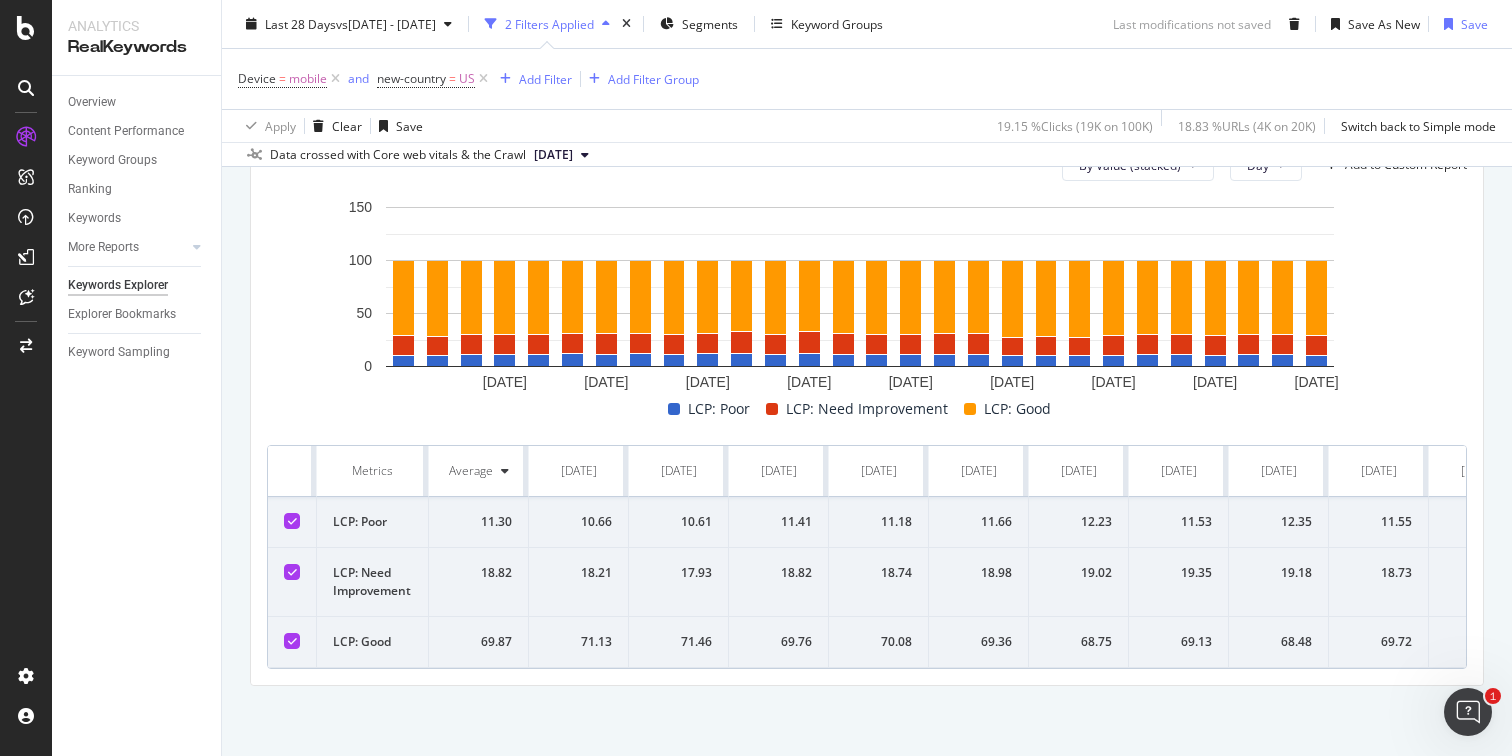 scroll, scrollTop: 735, scrollLeft: 0, axis: vertical 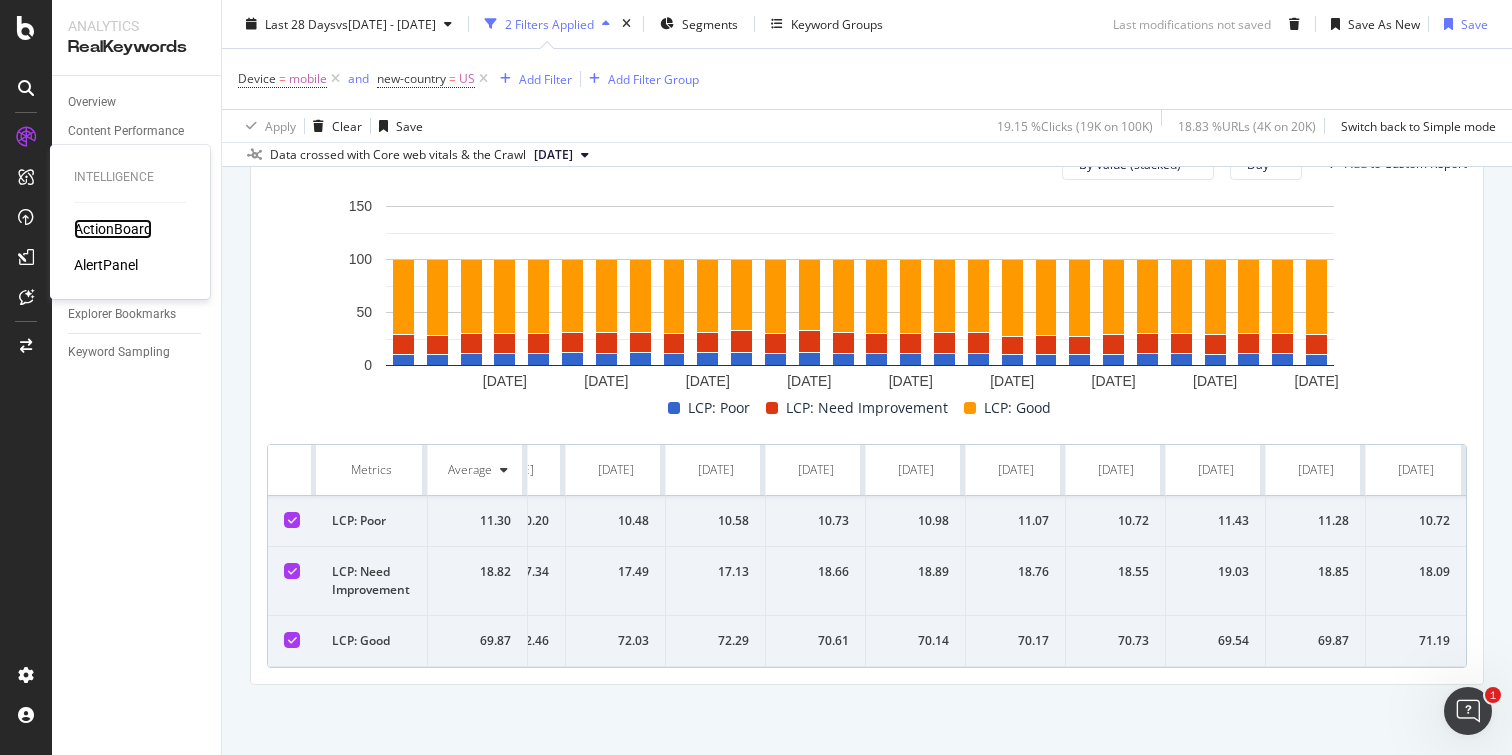click on "ActionBoard" at bounding box center (113, 229) 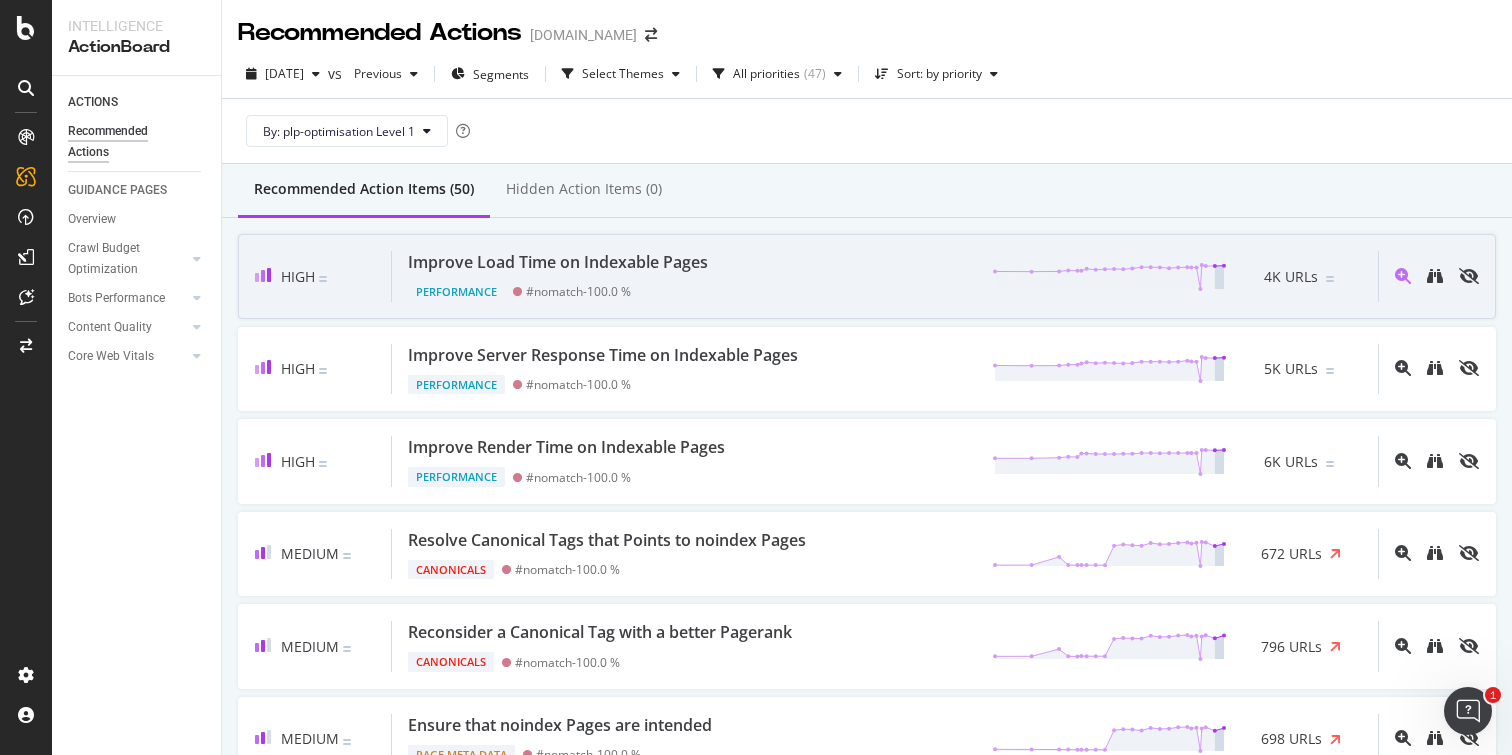click on "Improve Load Time on Indexable Pages" at bounding box center [558, 262] 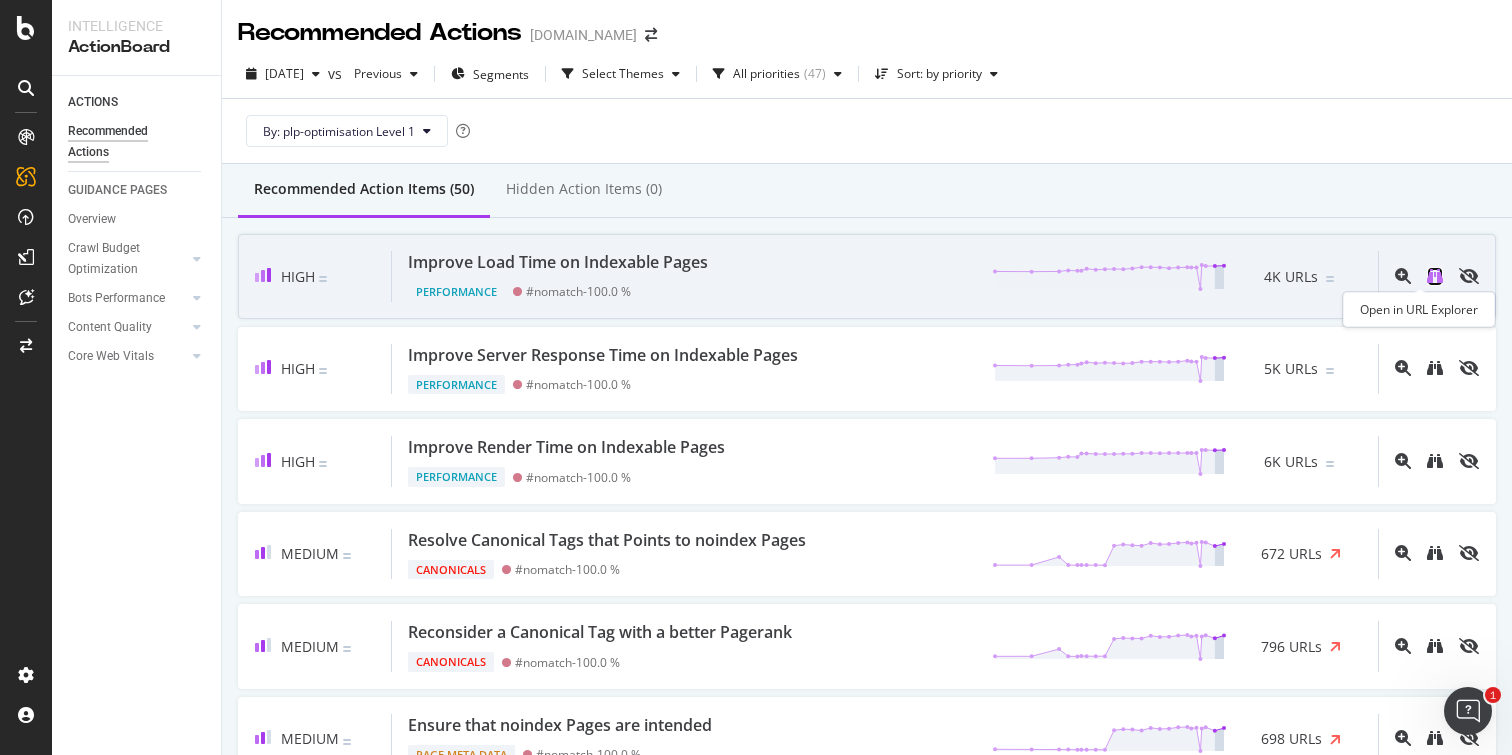 click at bounding box center (1435, 276) 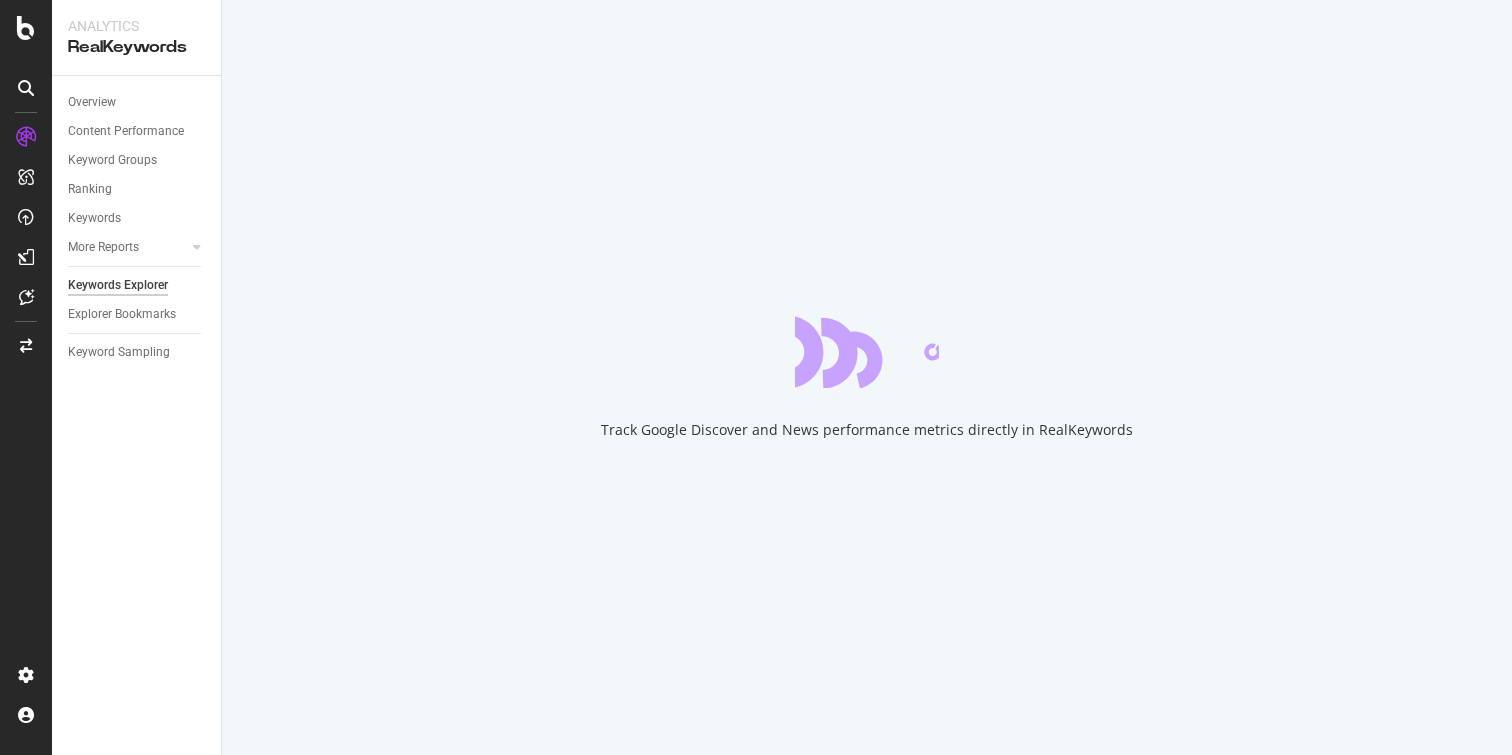 scroll, scrollTop: 0, scrollLeft: 0, axis: both 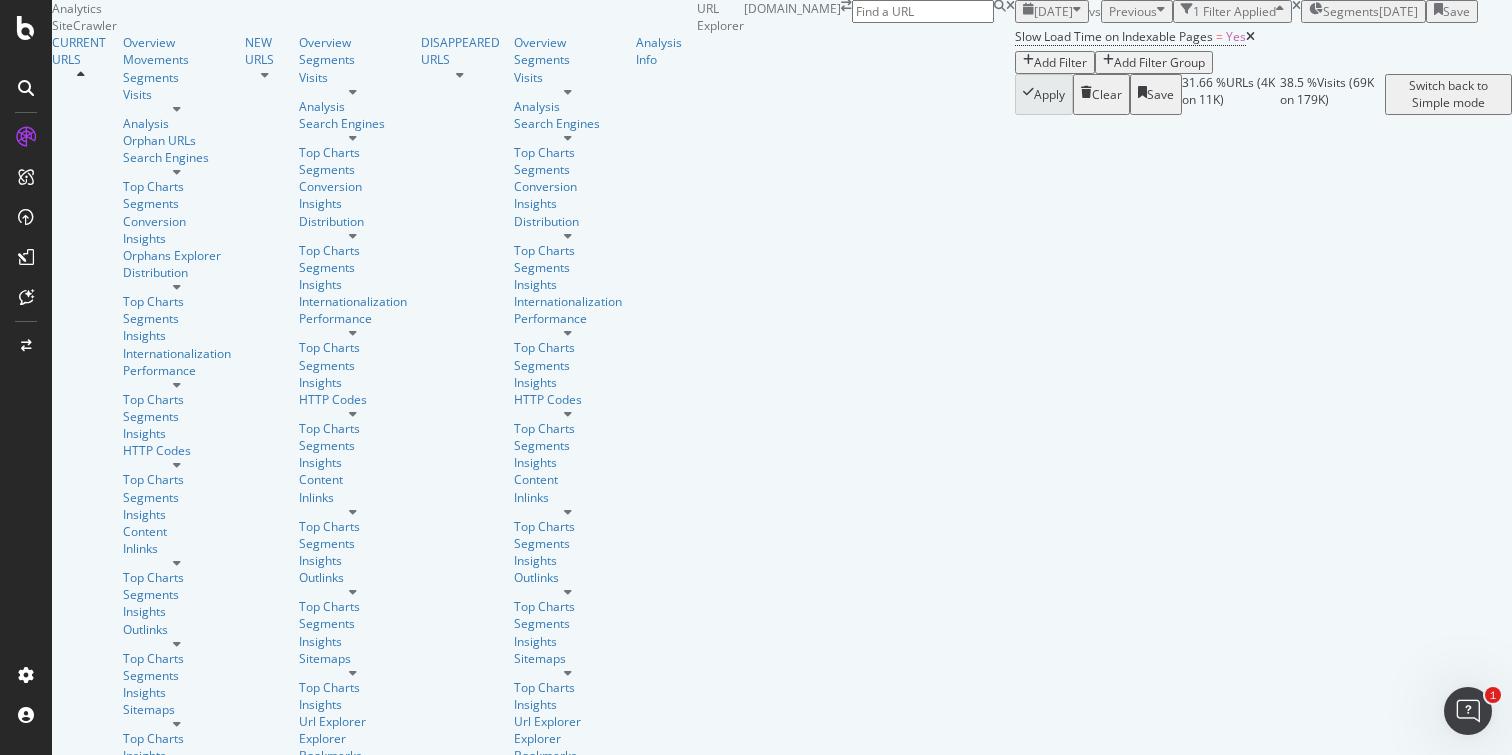 click at bounding box center (1077, 11) 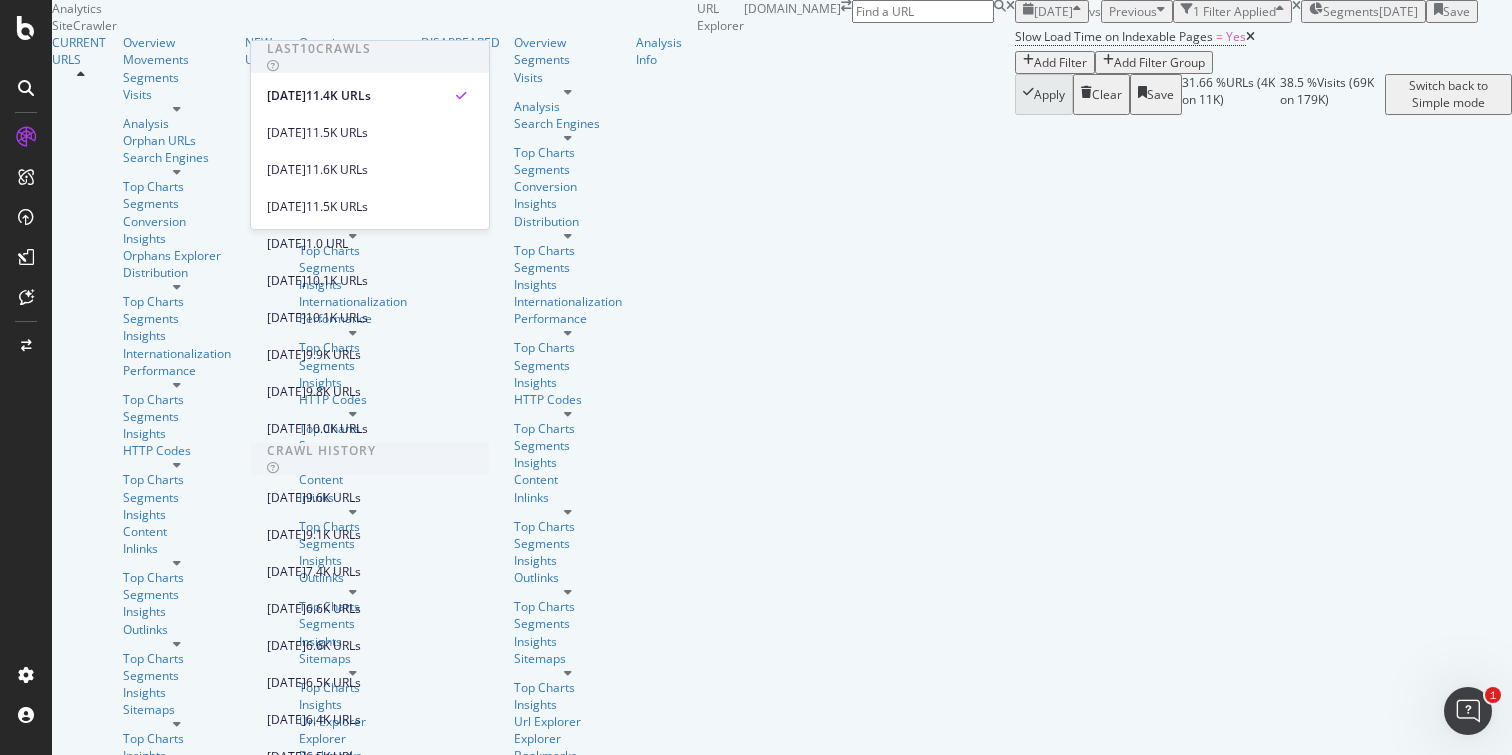 click 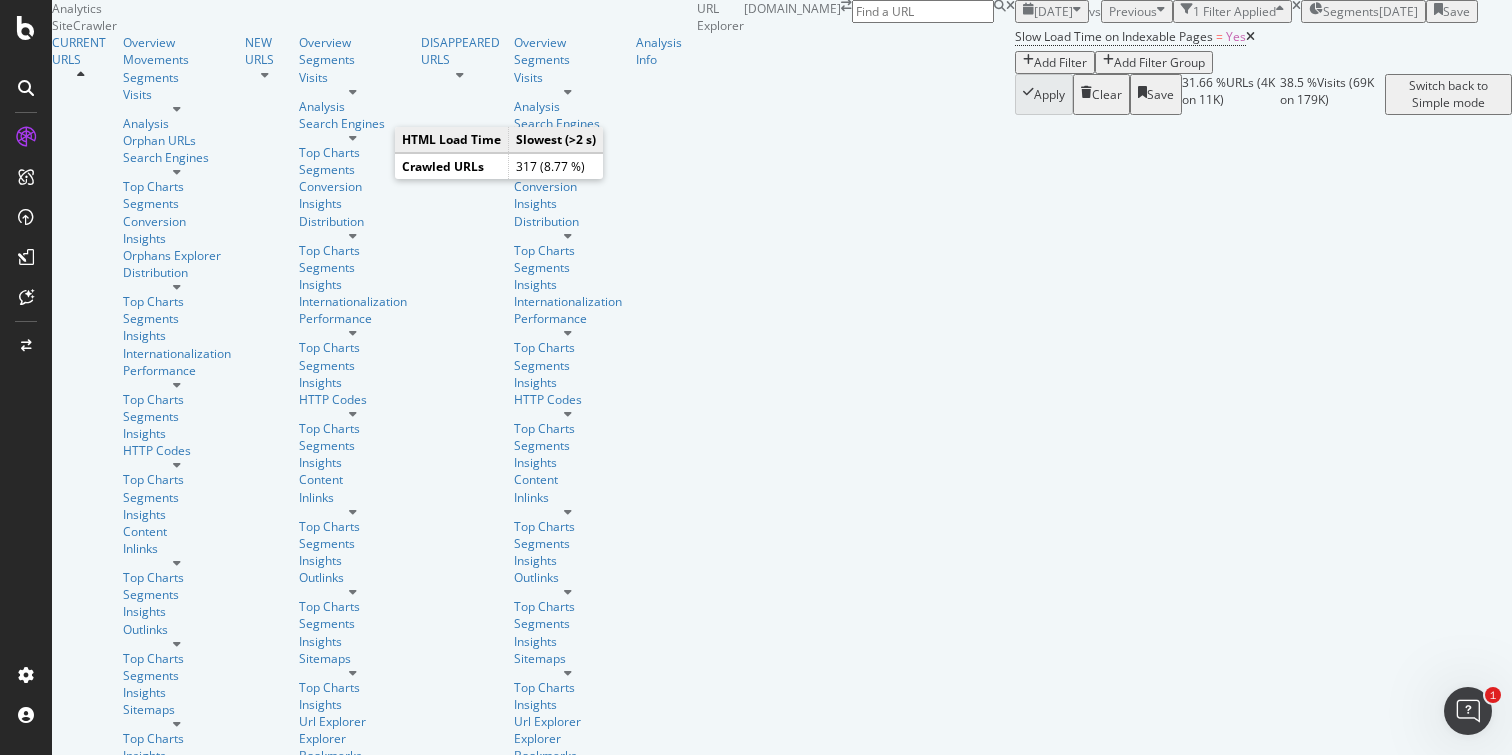 click 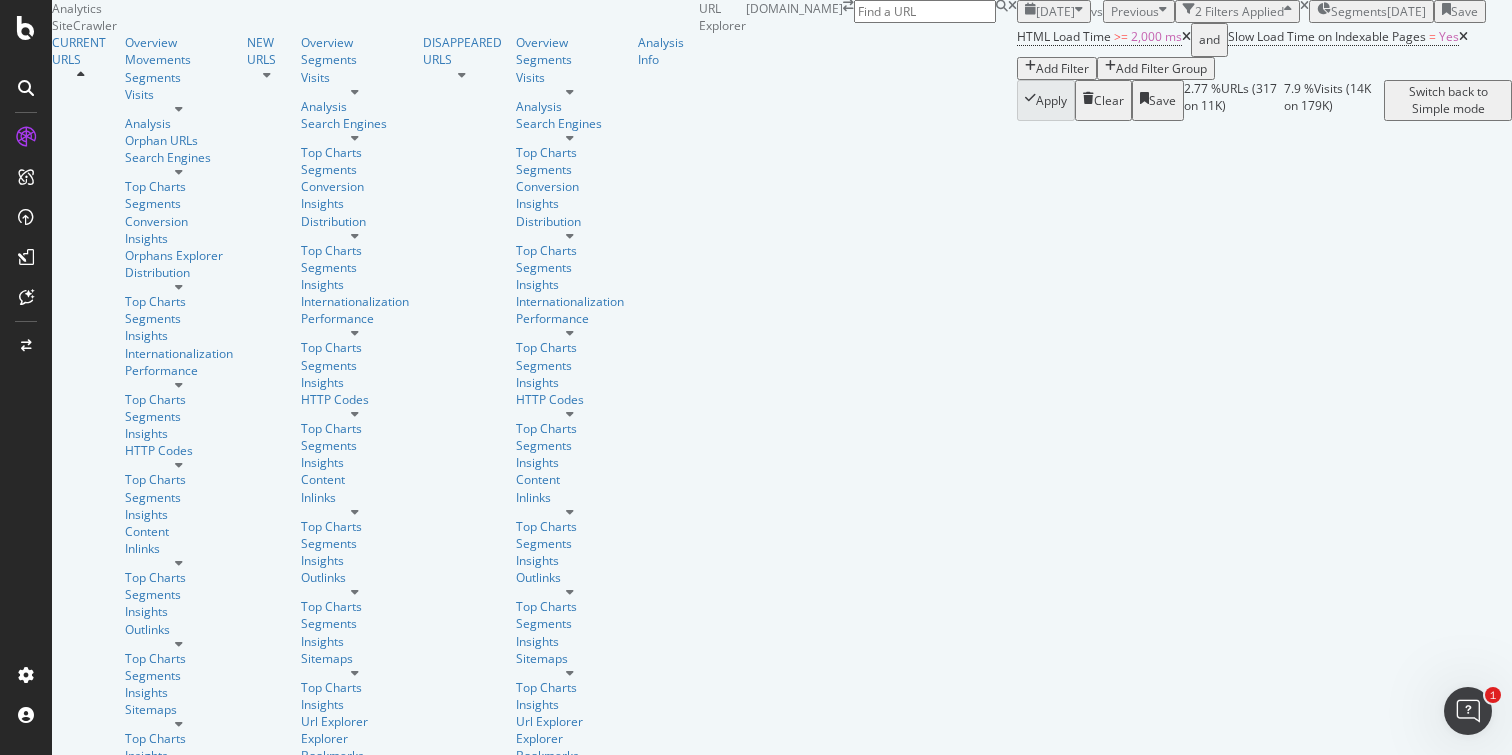 scroll, scrollTop: 0, scrollLeft: 0, axis: both 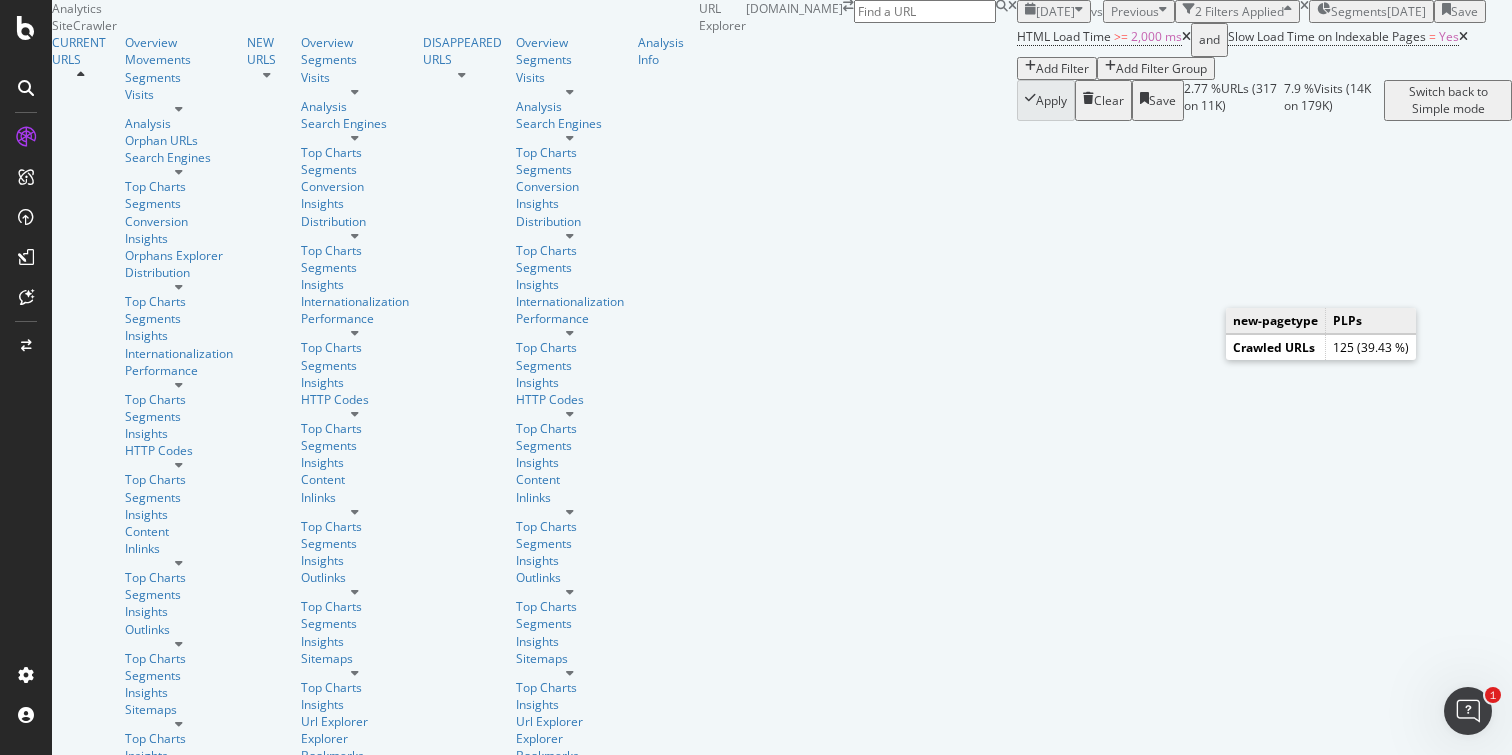 click on "39.4%" 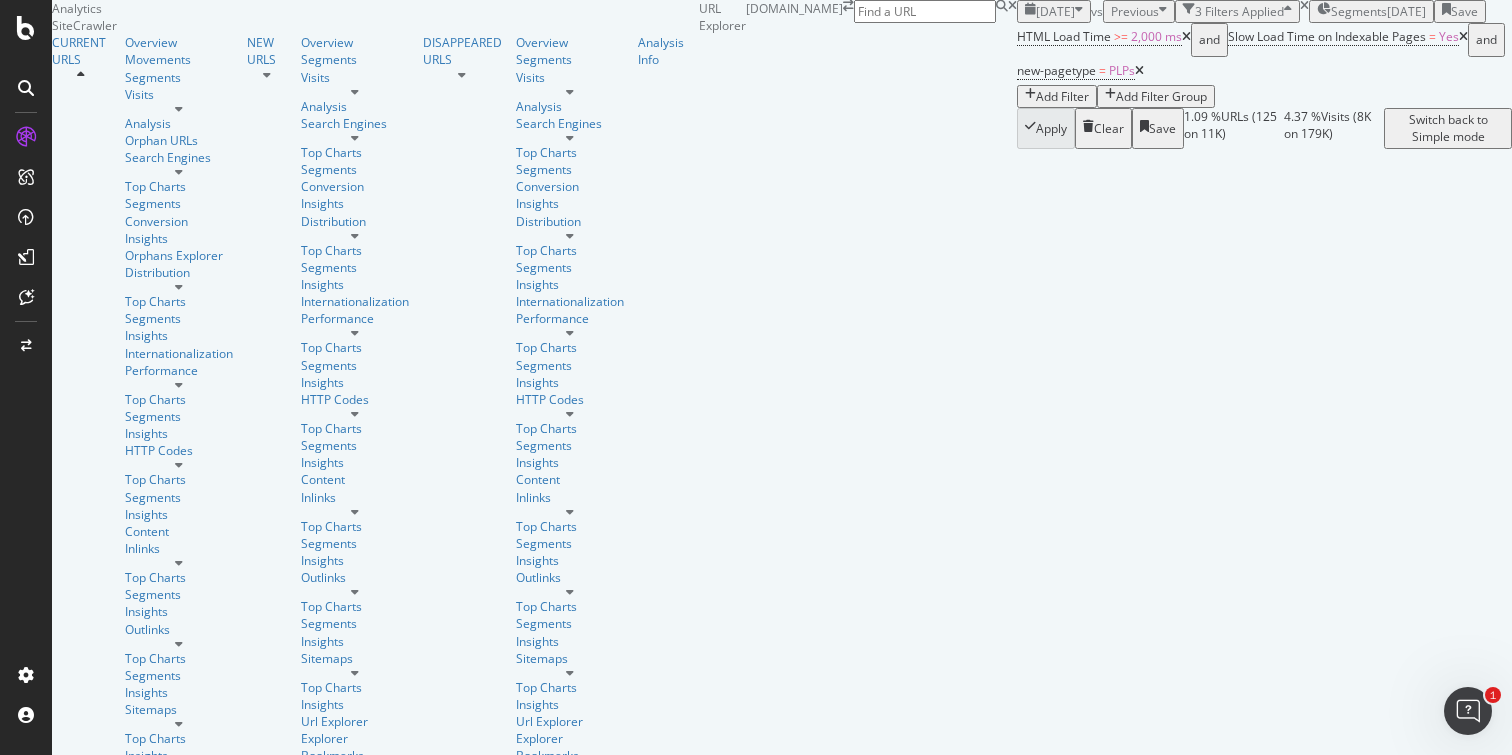 scroll, scrollTop: 190, scrollLeft: 0, axis: vertical 